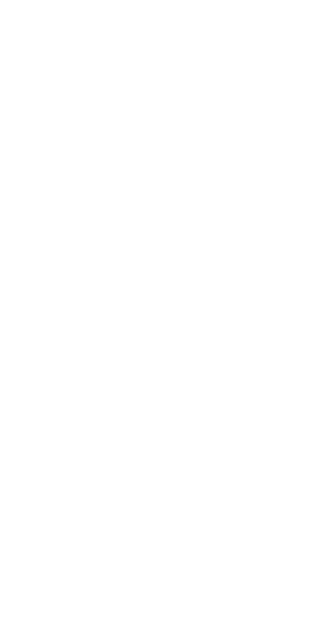 scroll, scrollTop: 0, scrollLeft: 0, axis: both 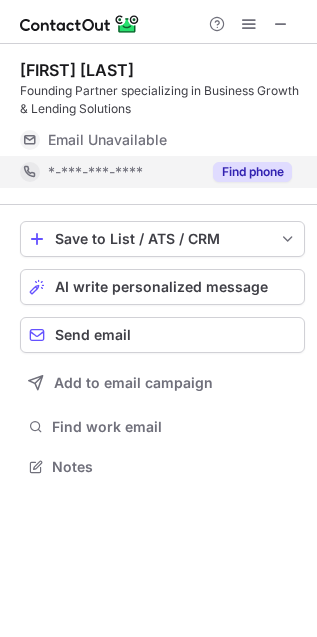click on "Find phone" at bounding box center [252, 172] 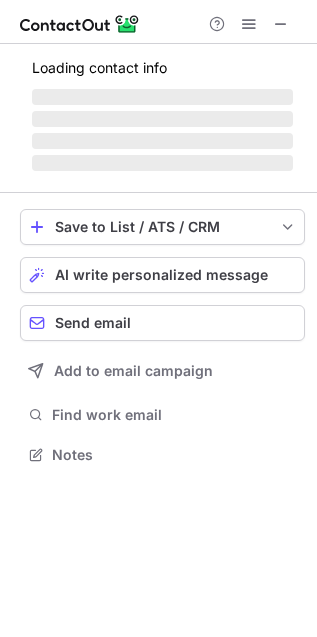 scroll, scrollTop: 442, scrollLeft: 317, axis: both 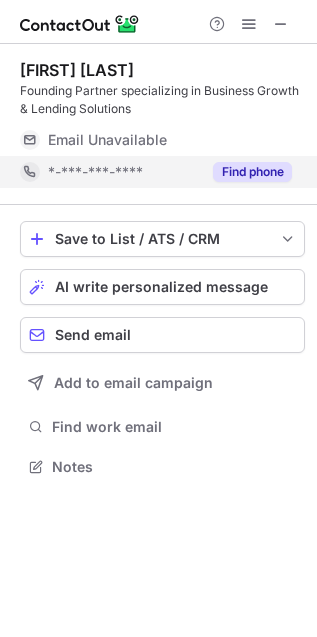 click on "Find phone" at bounding box center [246, 172] 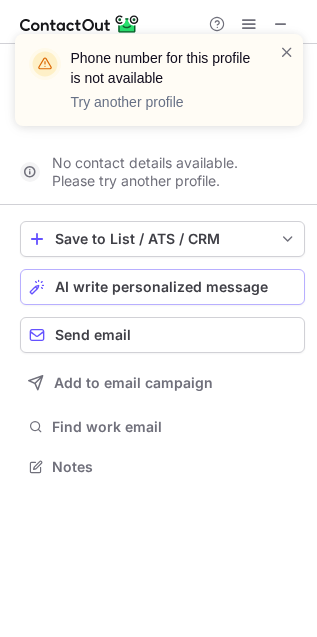 scroll, scrollTop: 421, scrollLeft: 317, axis: both 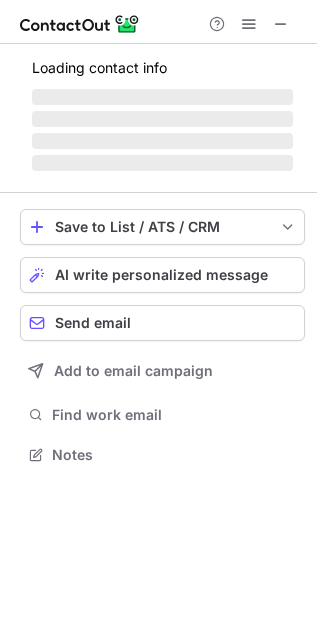 click on "‌" at bounding box center (162, 119) 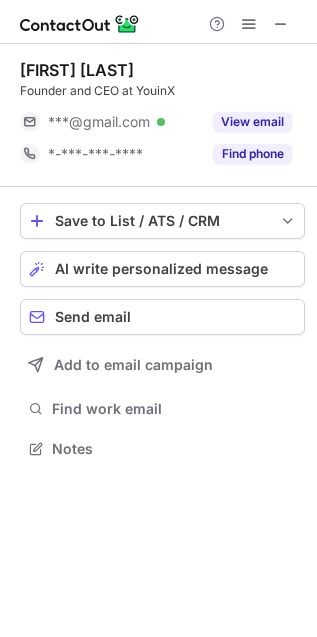 scroll, scrollTop: 435, scrollLeft: 317, axis: both 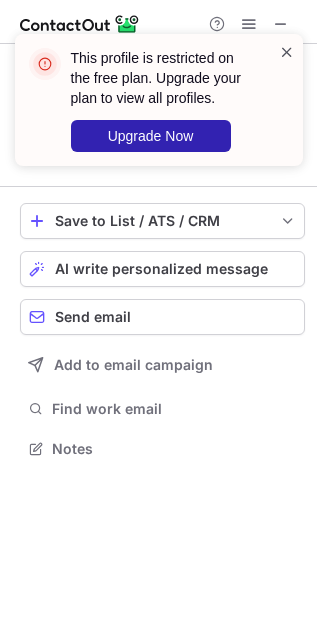 click at bounding box center [287, 52] 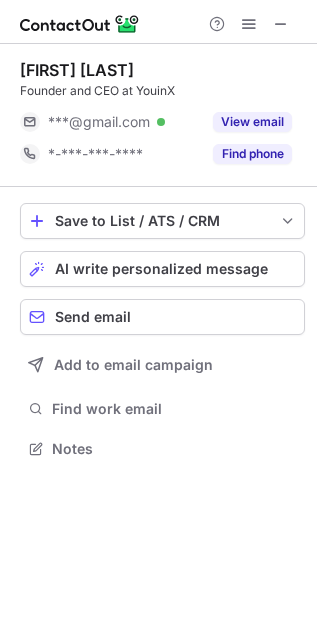 scroll, scrollTop: 435, scrollLeft: 317, axis: both 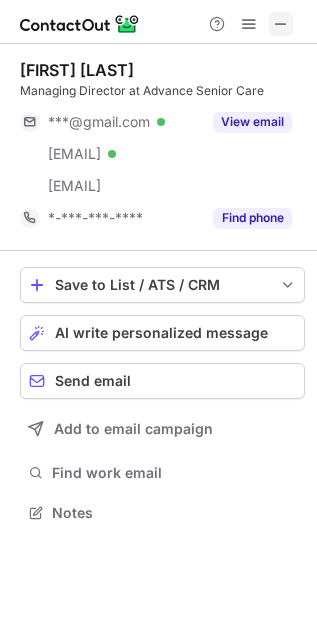 click at bounding box center [281, 24] 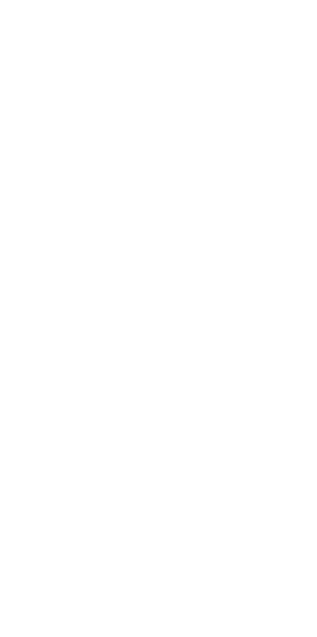 scroll, scrollTop: 0, scrollLeft: 0, axis: both 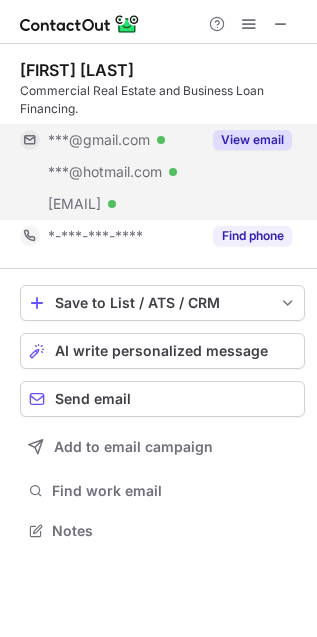 click on "[EMAIL] Verified [EMAIL] Verified [EMAIL] Verified View email" at bounding box center (162, 172) 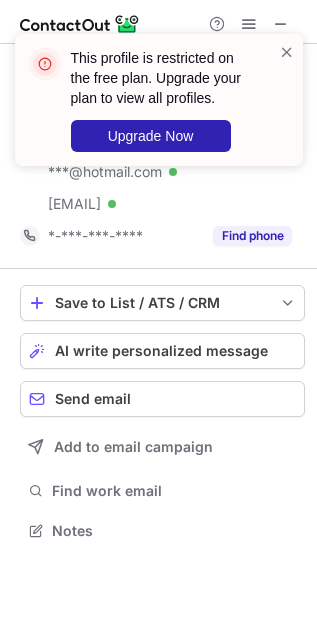 click at bounding box center (287, 52) 